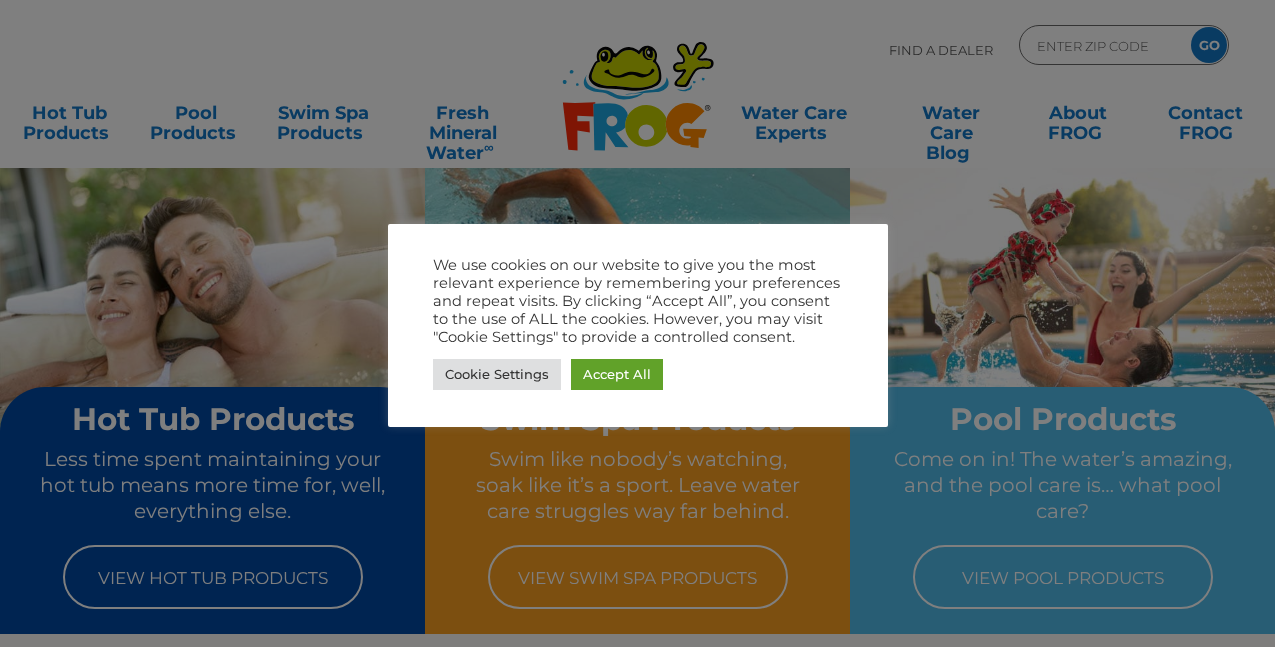 scroll, scrollTop: 0, scrollLeft: 0, axis: both 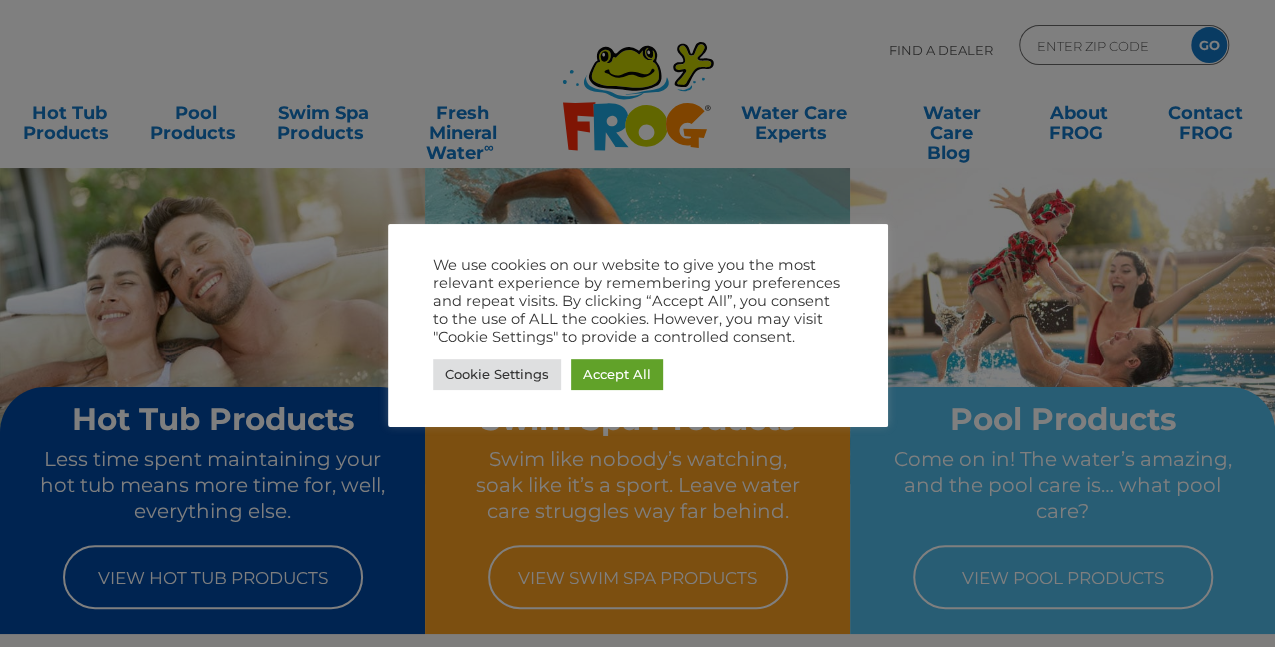 click at bounding box center [637, 323] 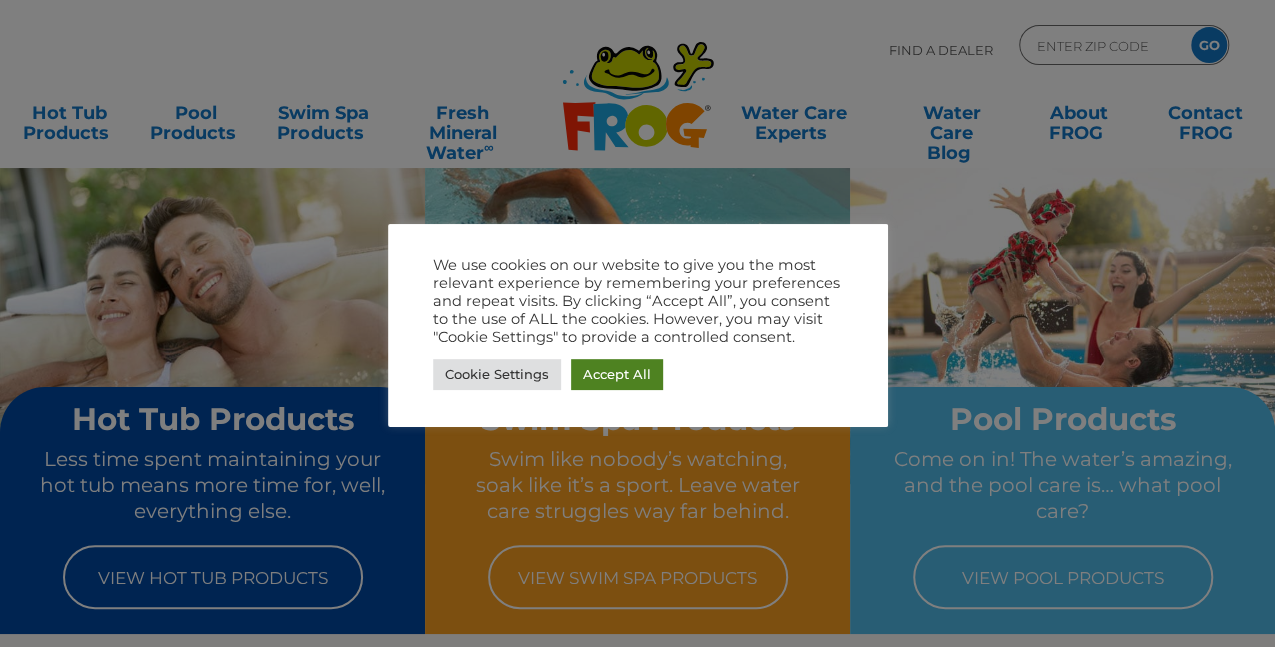 click on "Accept All" at bounding box center [617, 374] 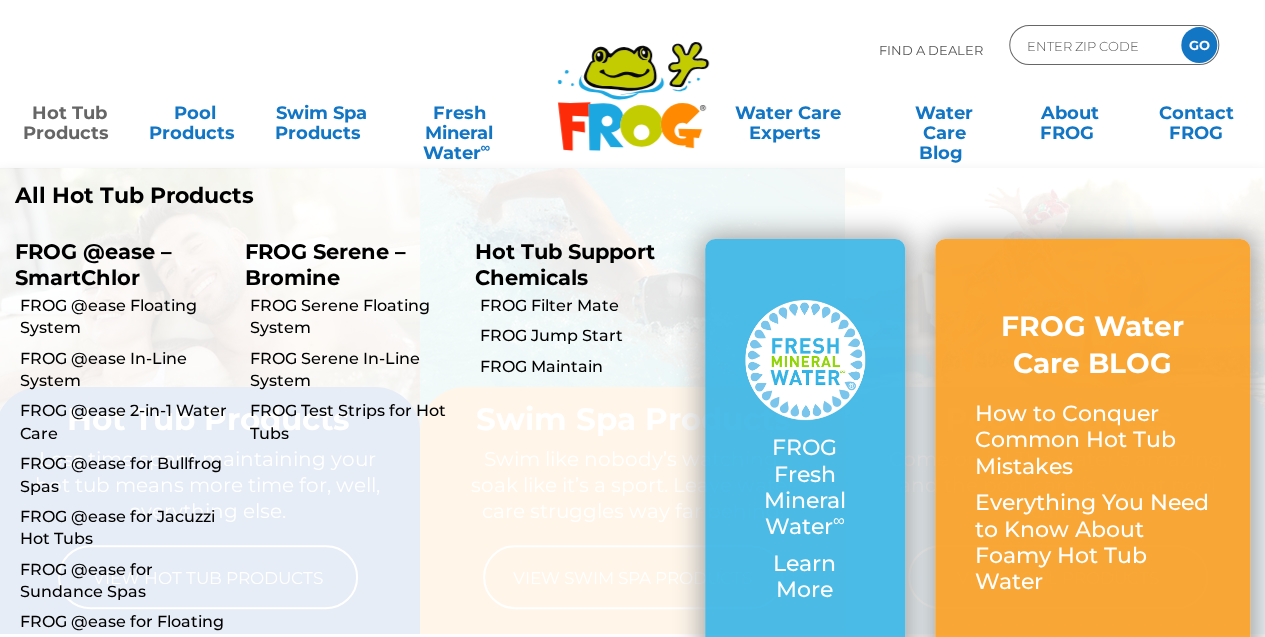 click on "Hot Tub  Products" at bounding box center (69, 113) 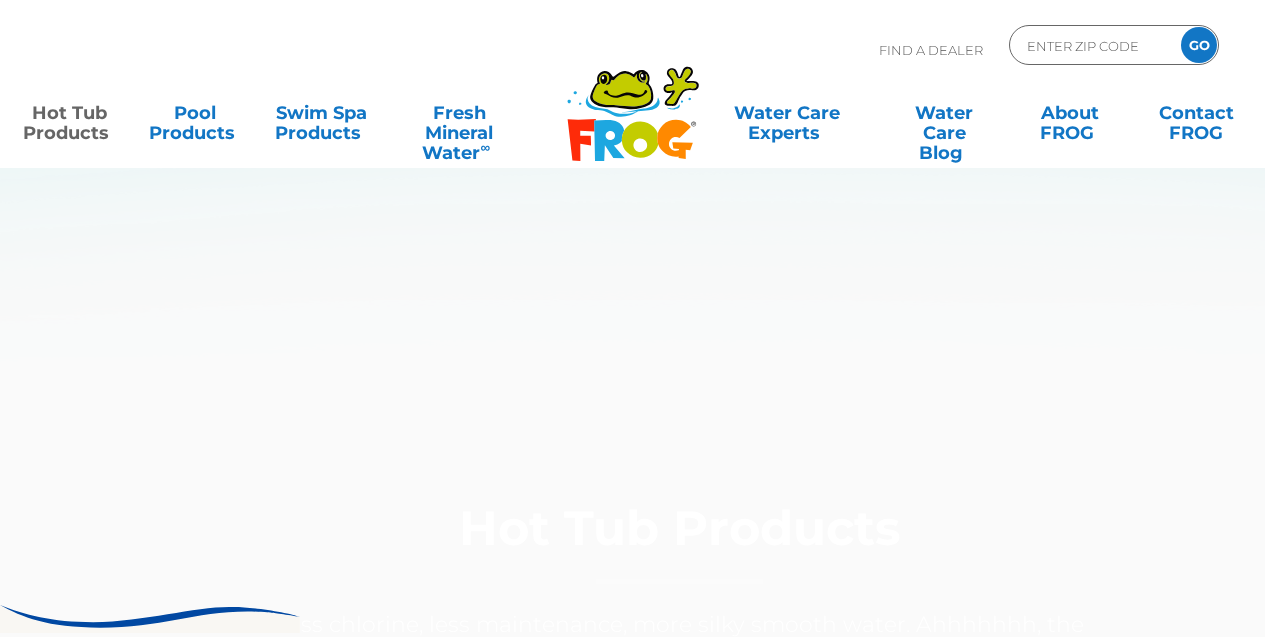 scroll, scrollTop: 0, scrollLeft: 0, axis: both 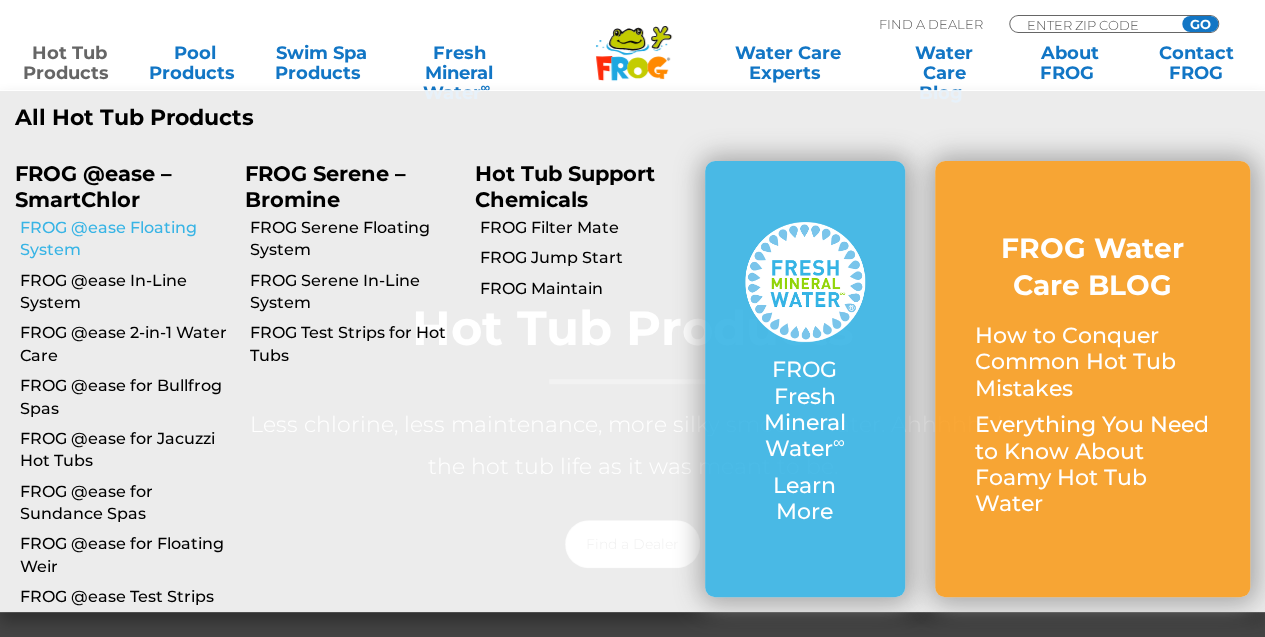 click on "FROG @ease Floating System" at bounding box center (125, 239) 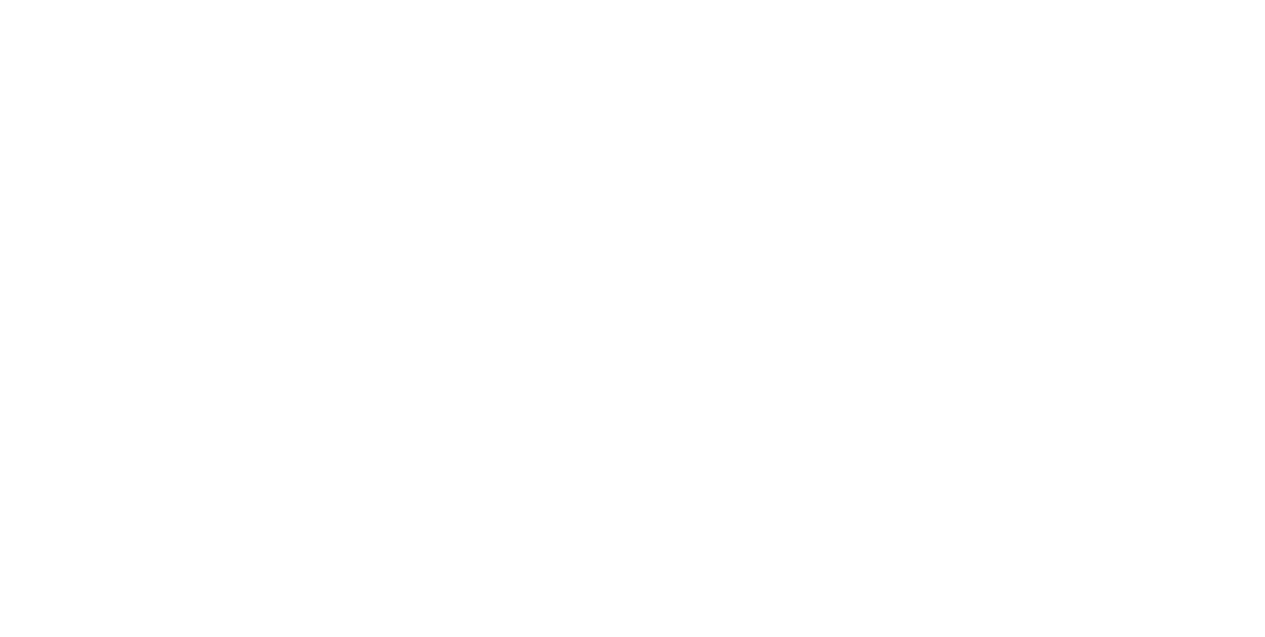 scroll, scrollTop: 0, scrollLeft: 0, axis: both 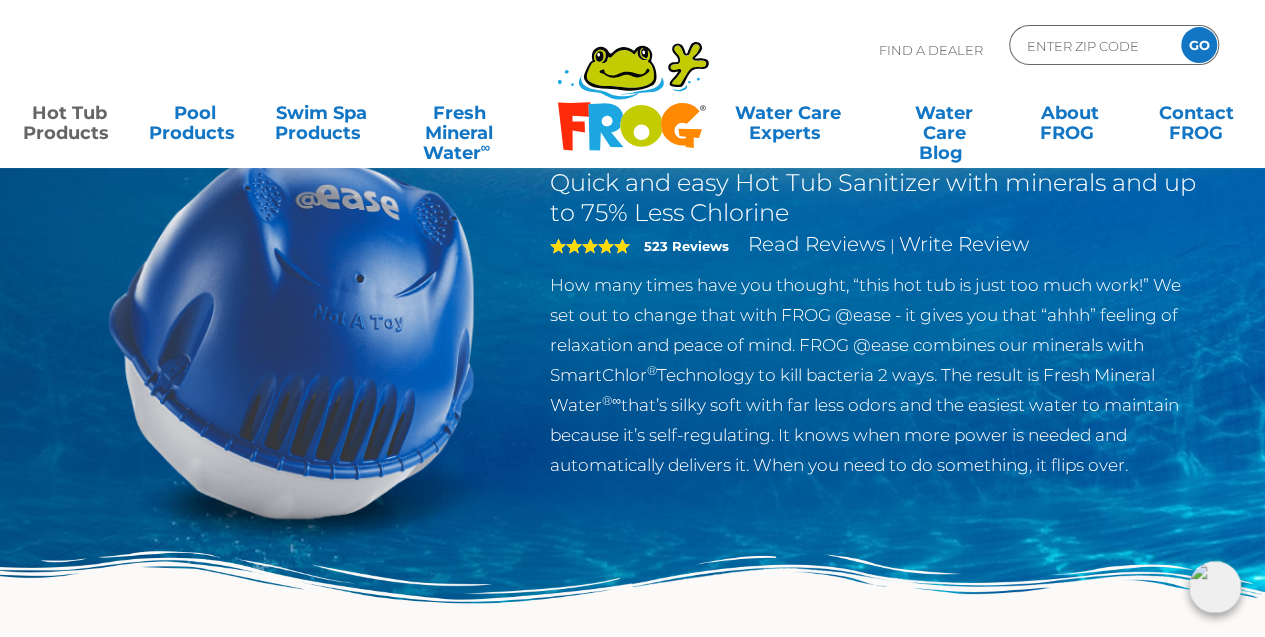 click on "How many times have you thought, “this hot tub is just too much work!” We set out to change that with FROG @ease - it gives you that “ahhh” feeling of relaxation and peace of mind. FROG @ease combines our minerals with SmartChlor ®  Technology to kill bacteria 2 ways. The result is Fresh Mineral Water ®∞  that’s silky soft with far less odors and the easiest water to maintain because it’s self-regulating. It knows when more power is needed and automatically delivers it. When you need to do something, it flips over." at bounding box center (876, 375) 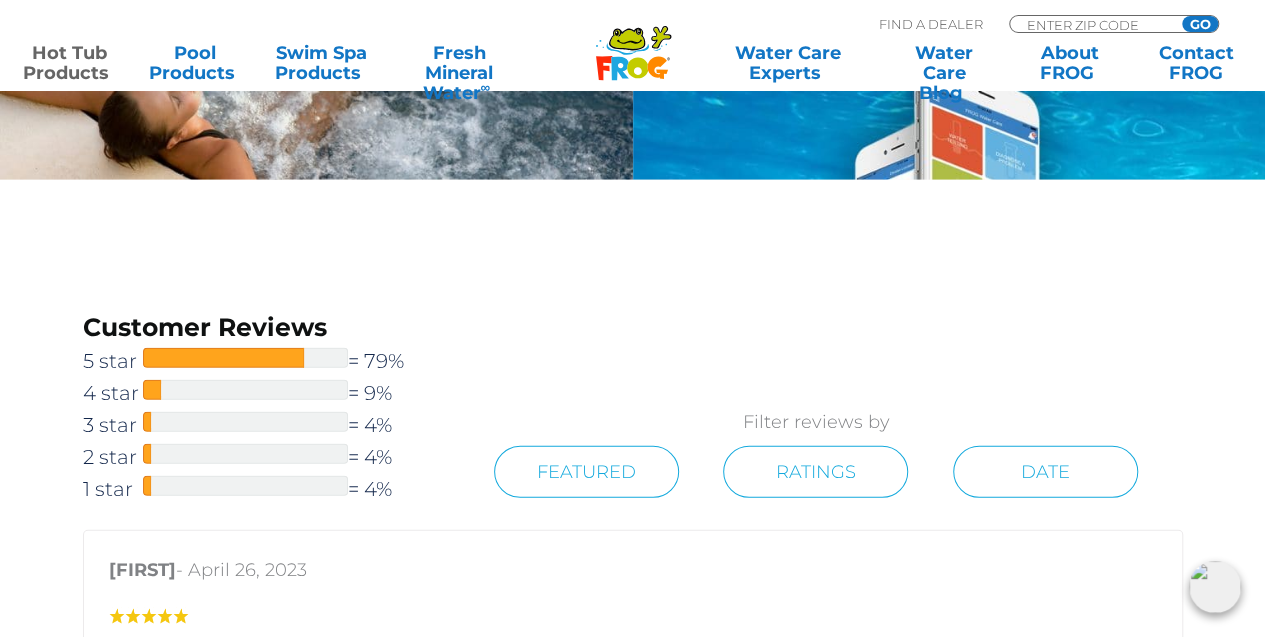 scroll, scrollTop: 2800, scrollLeft: 0, axis: vertical 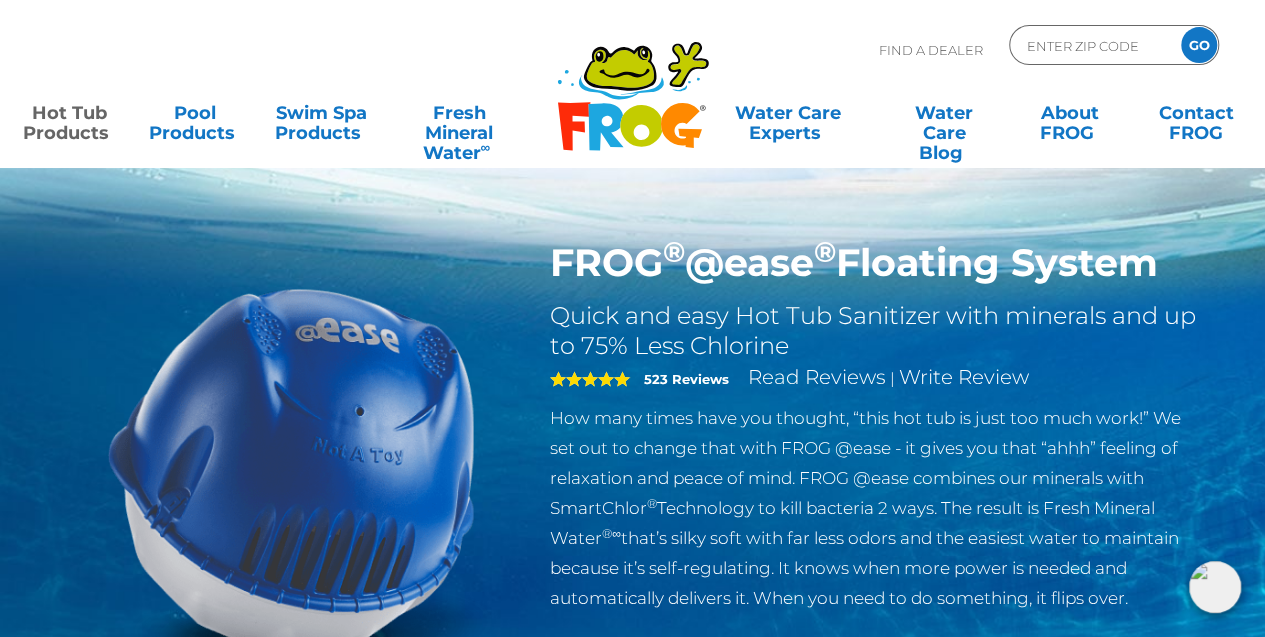 click 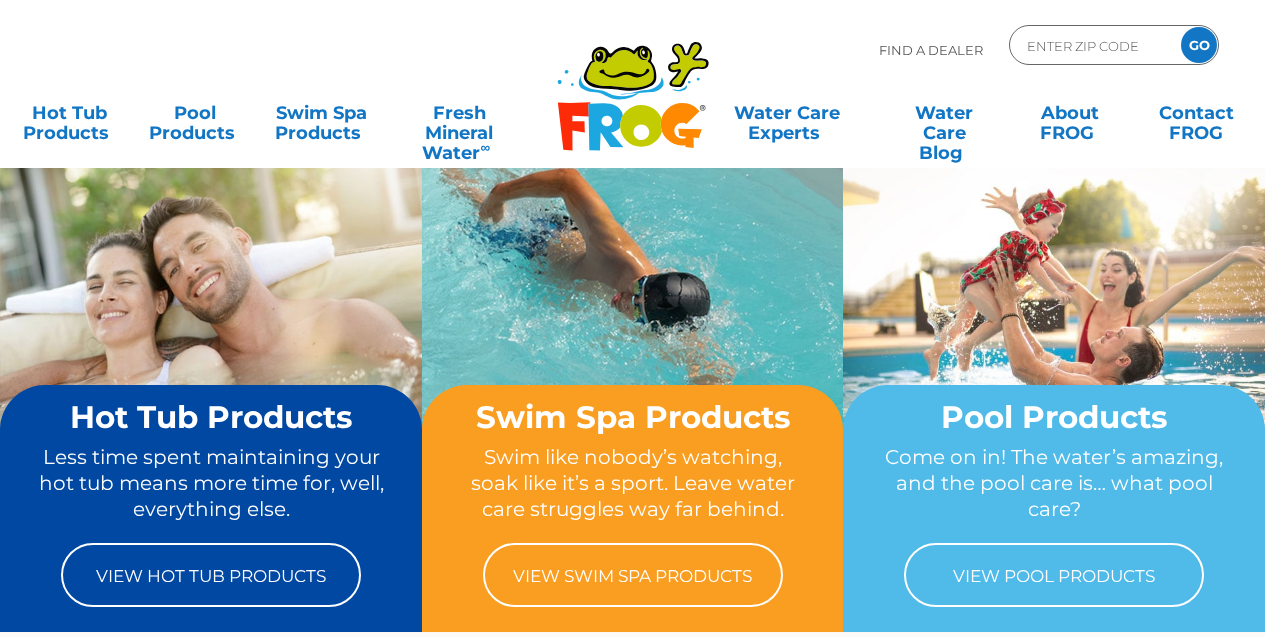 scroll, scrollTop: 0, scrollLeft: 0, axis: both 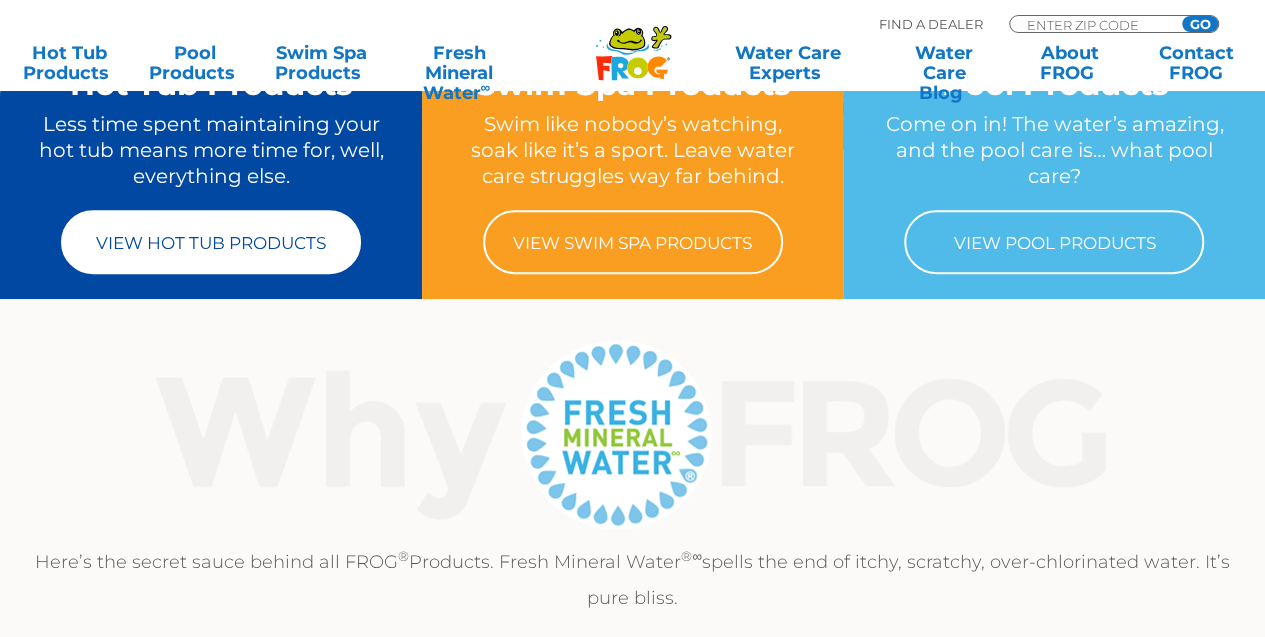 click on "View Hot Tub Products" at bounding box center (211, 242) 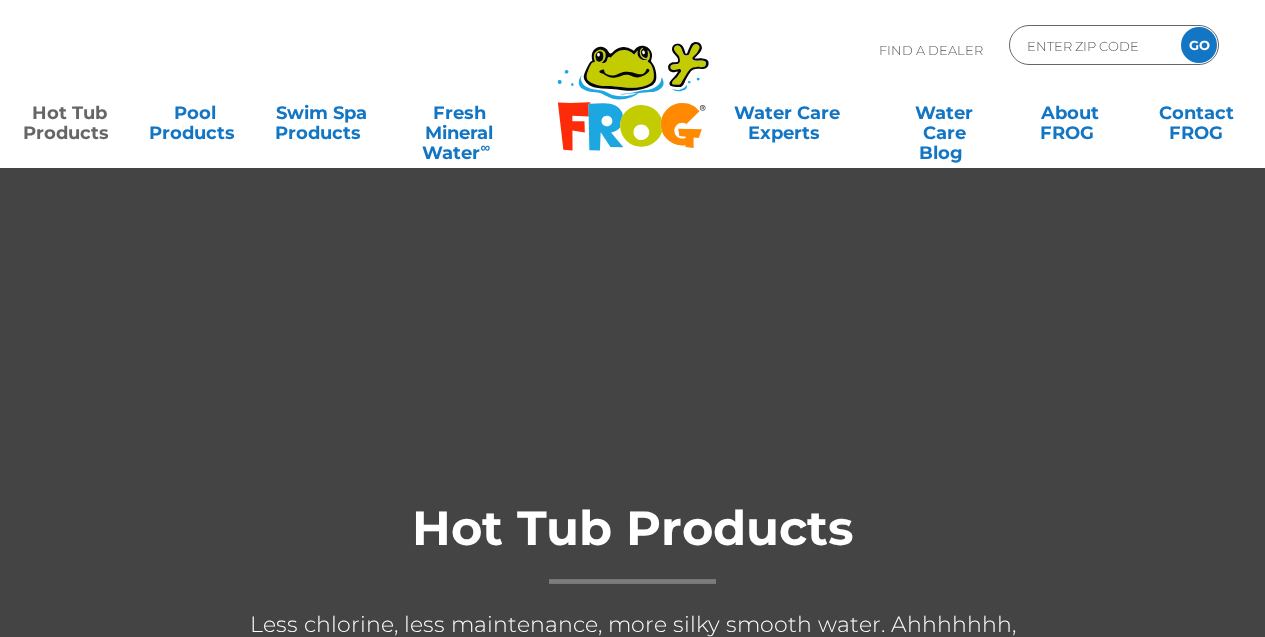 scroll, scrollTop: 0, scrollLeft: 0, axis: both 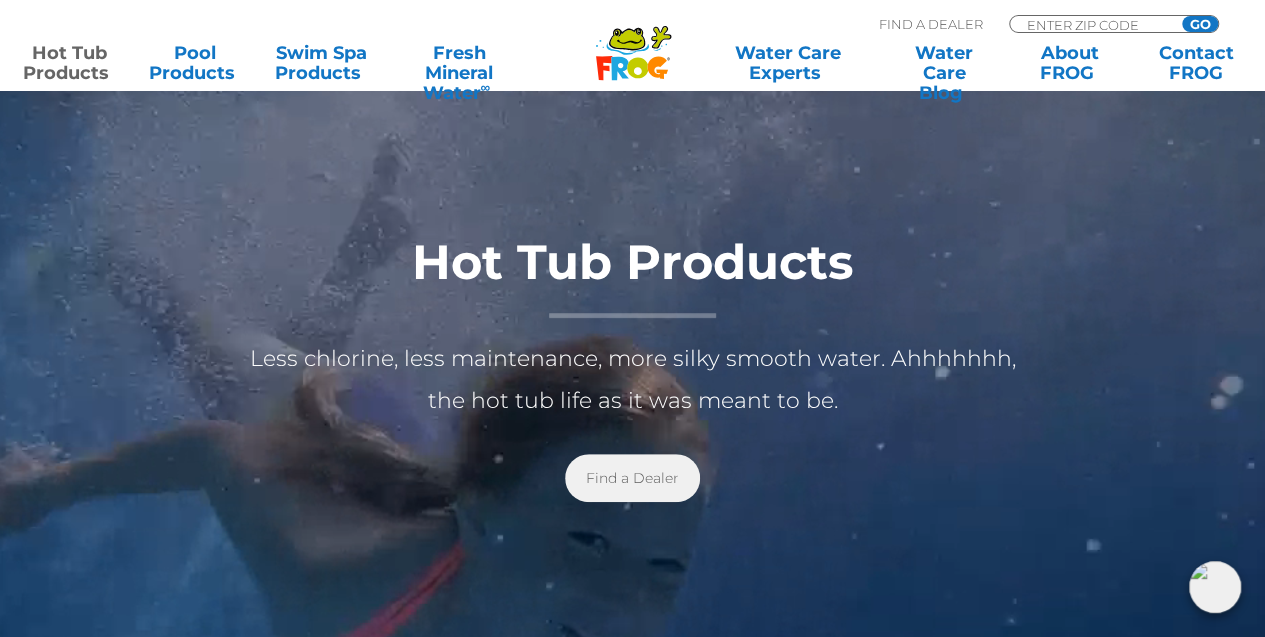 click on "Find a Dealer" at bounding box center [632, 478] 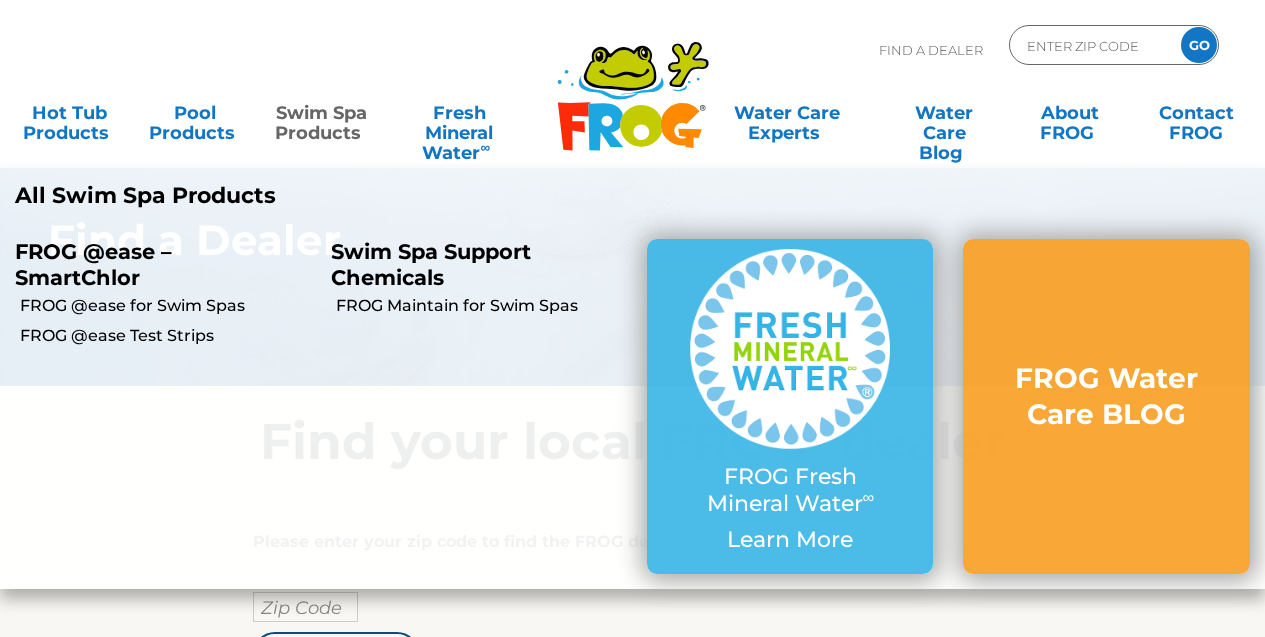 scroll, scrollTop: 0, scrollLeft: 0, axis: both 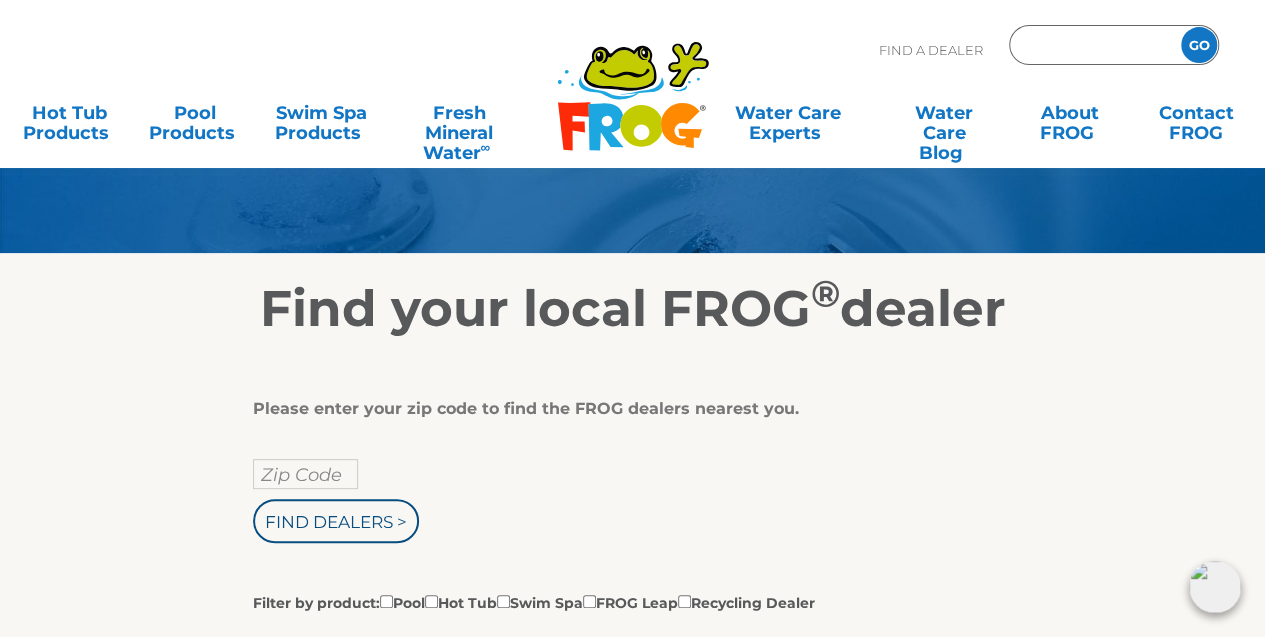 click at bounding box center (1092, 45) 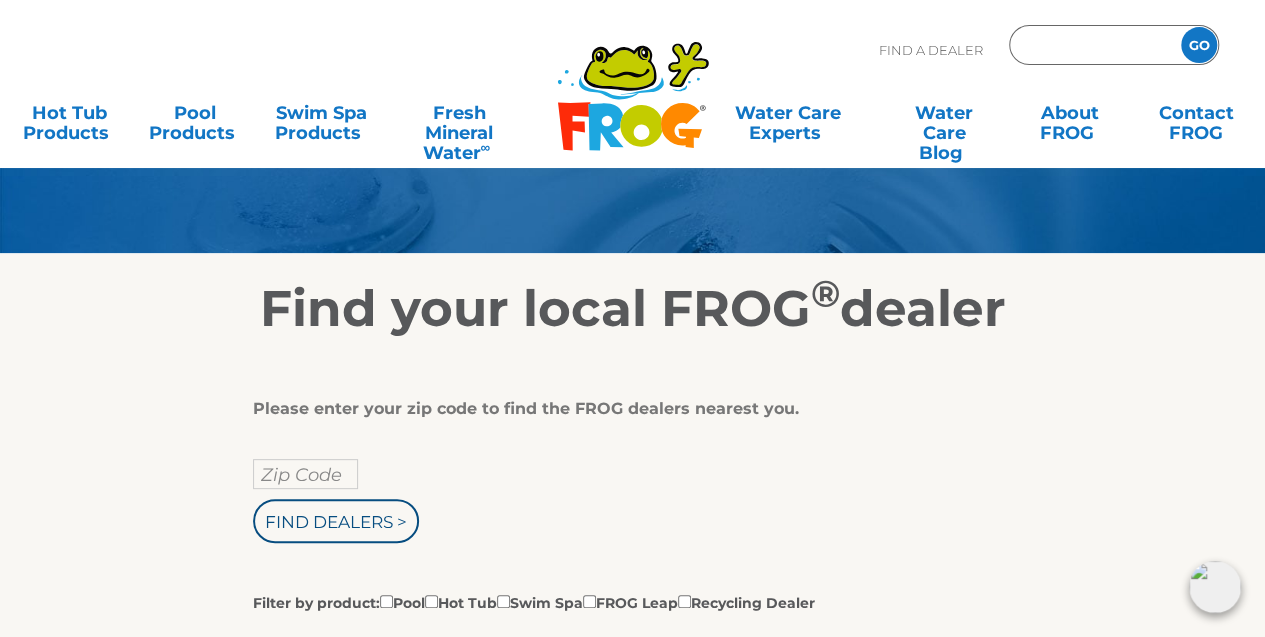 type on "ENTER ZIP CODE" 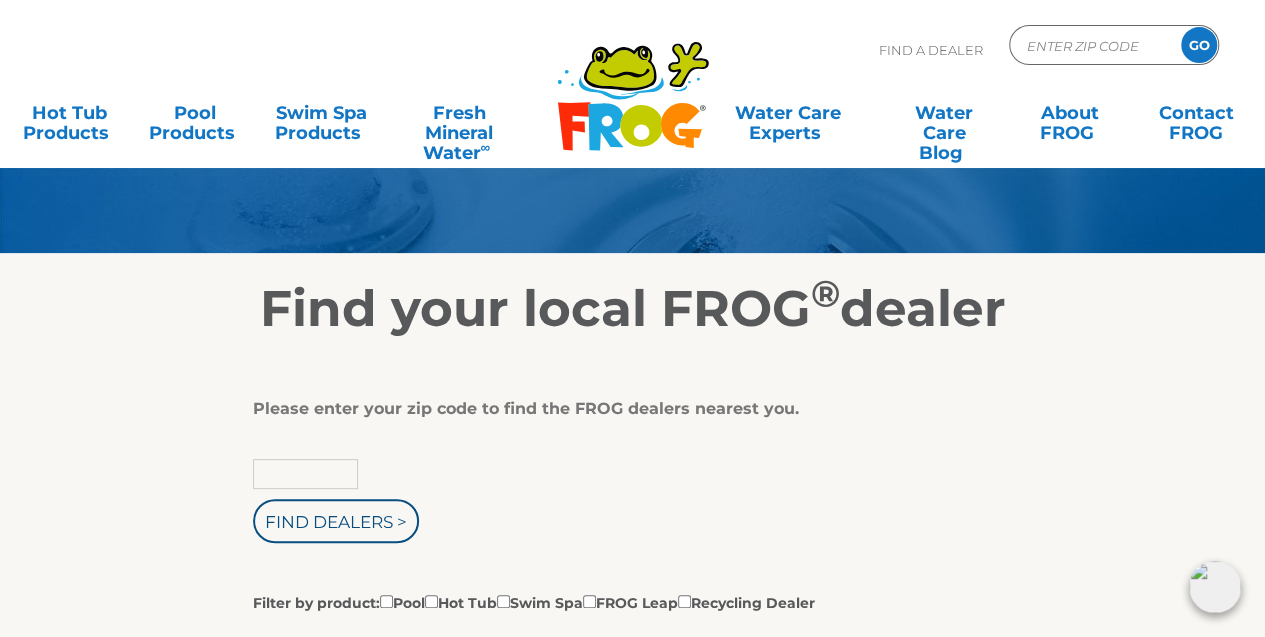 click at bounding box center [305, 474] 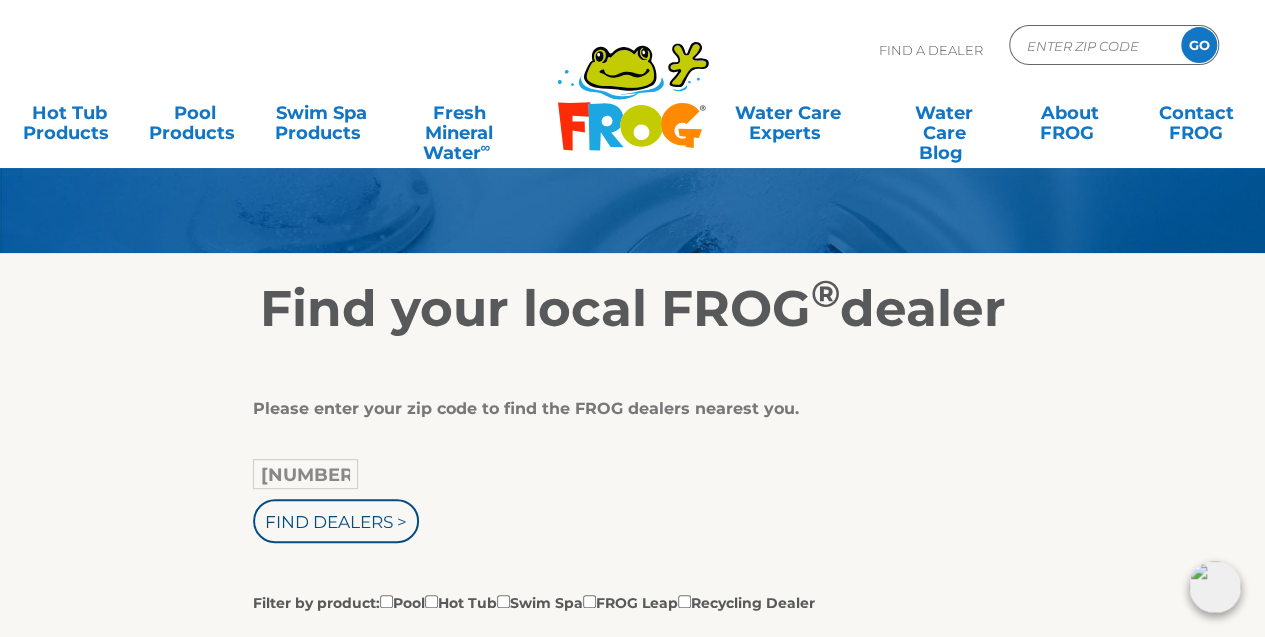 type on "5" 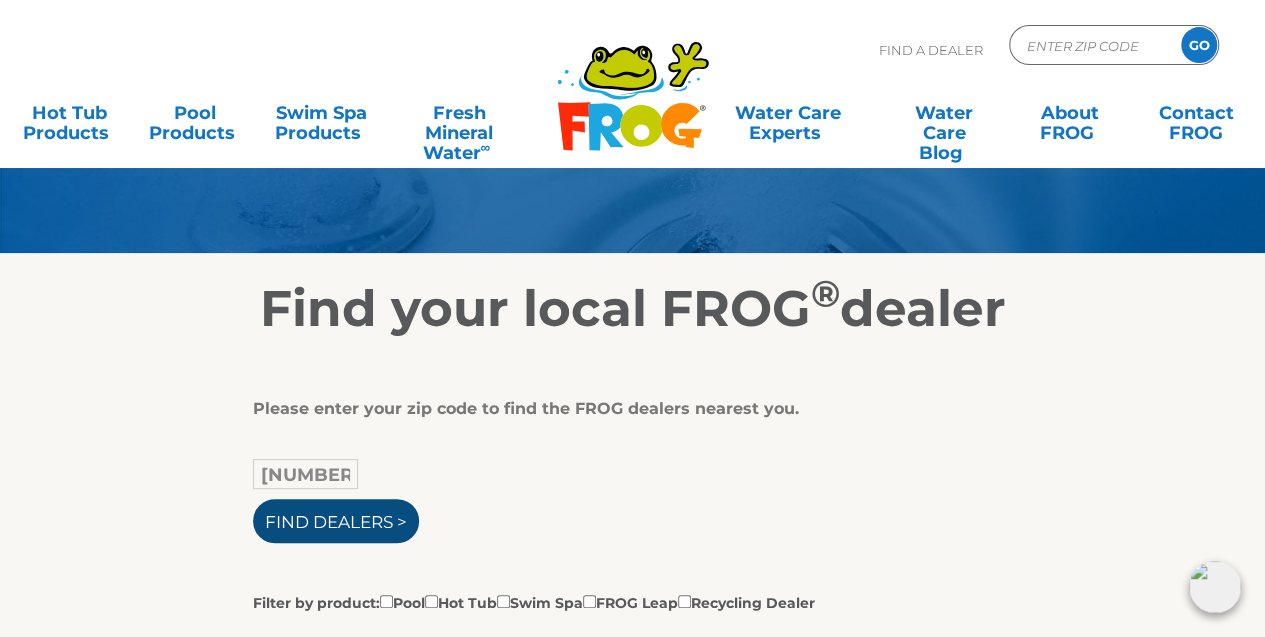 type on "57783" 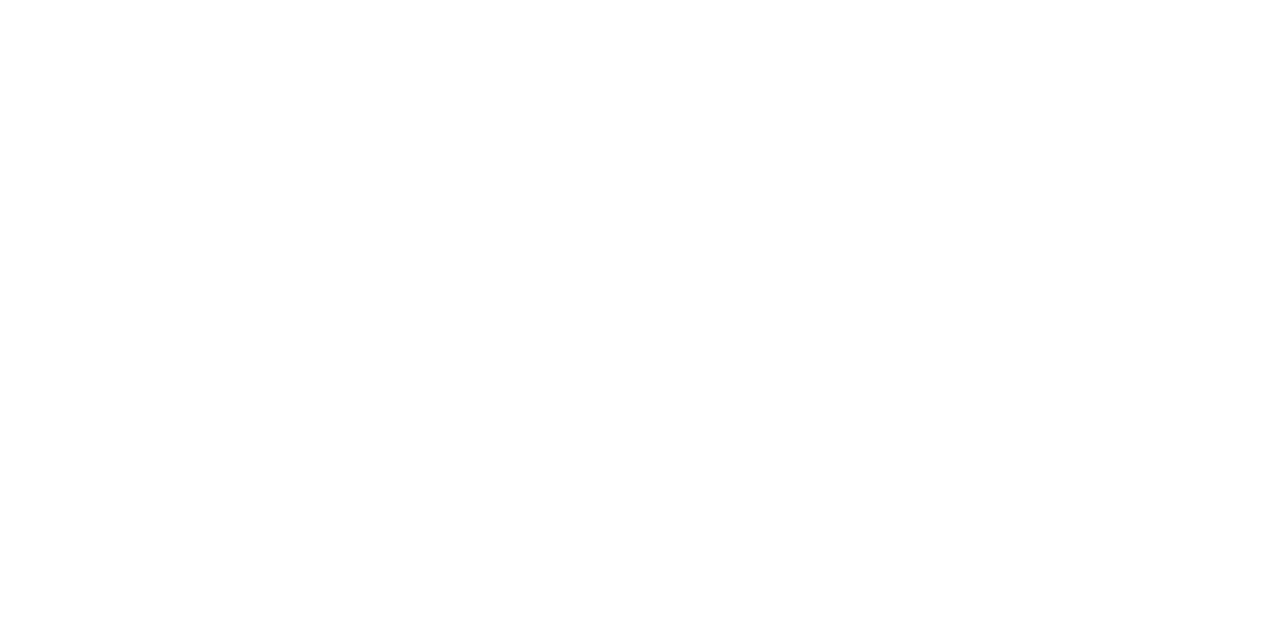 scroll, scrollTop: 0, scrollLeft: 0, axis: both 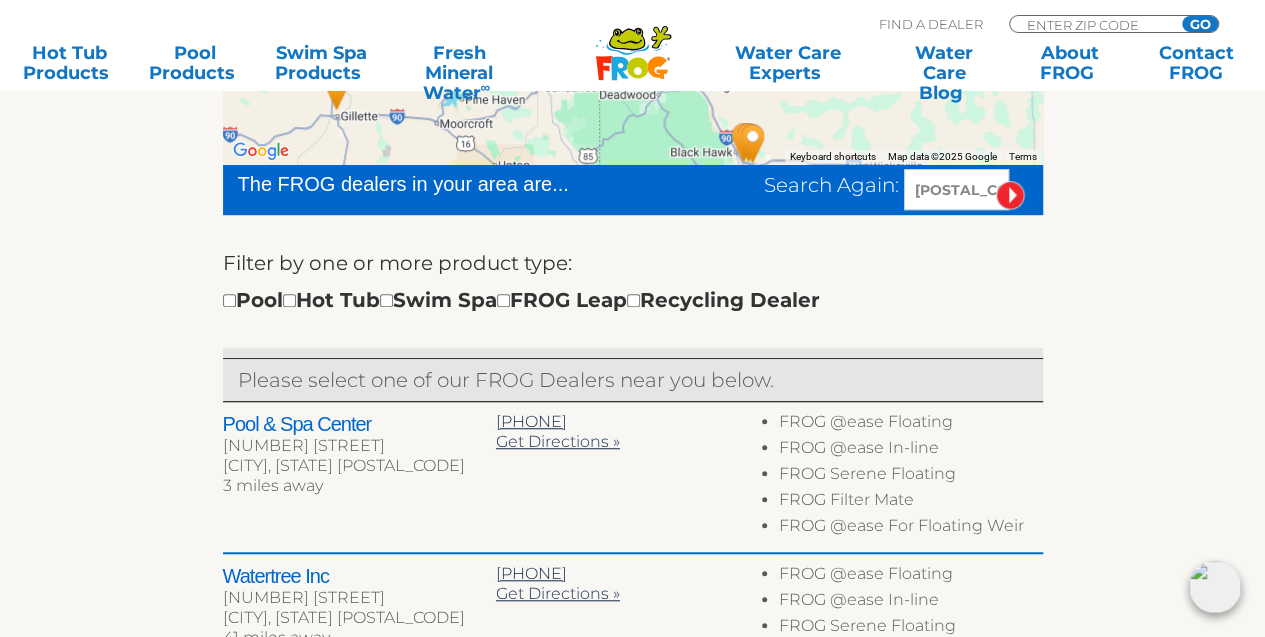 click on "Pool & Spa Center" at bounding box center [359, 424] 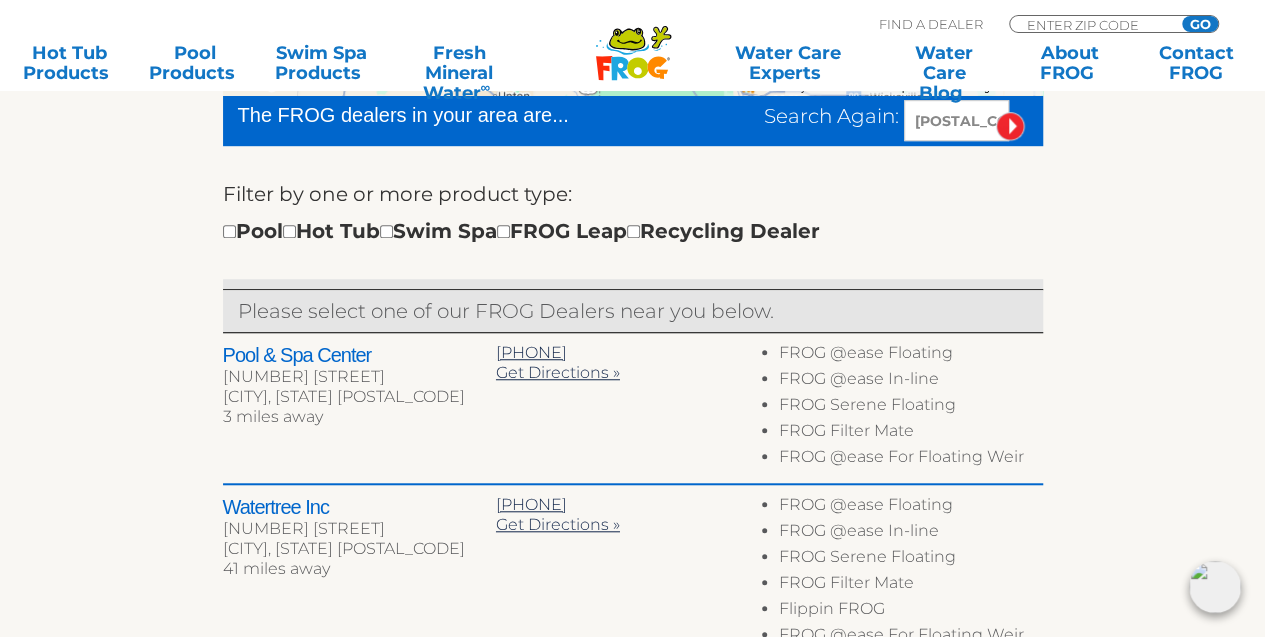 scroll, scrollTop: 533, scrollLeft: 0, axis: vertical 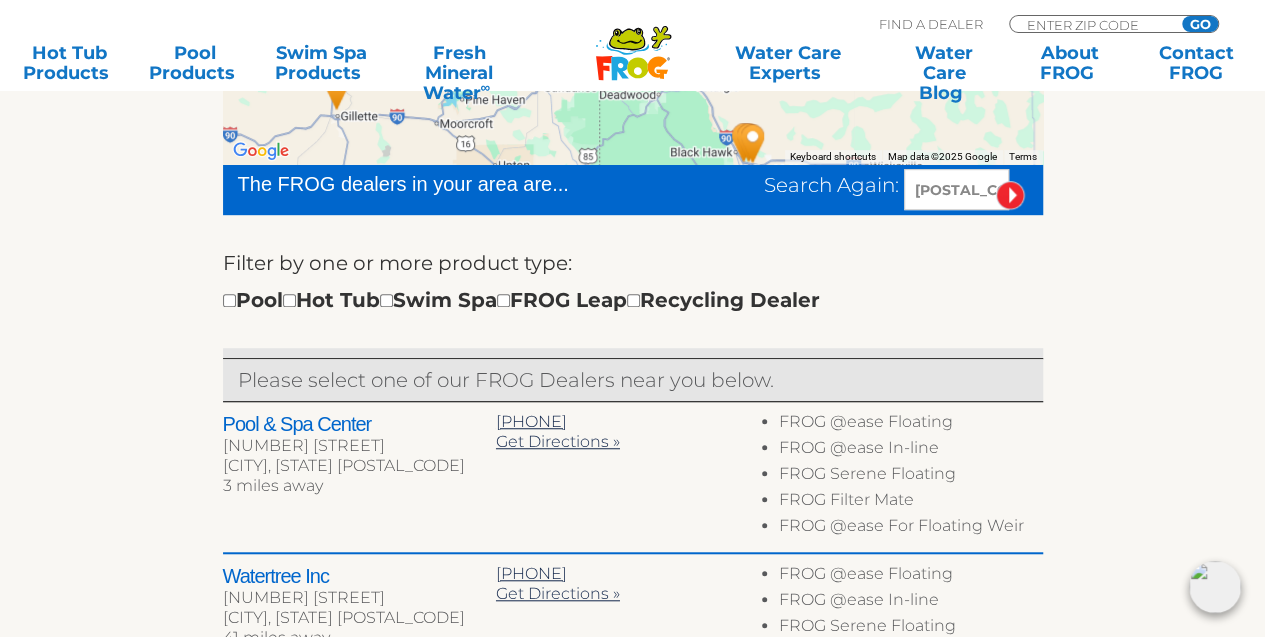 click on "Pool & Spa Center" at bounding box center (359, 424) 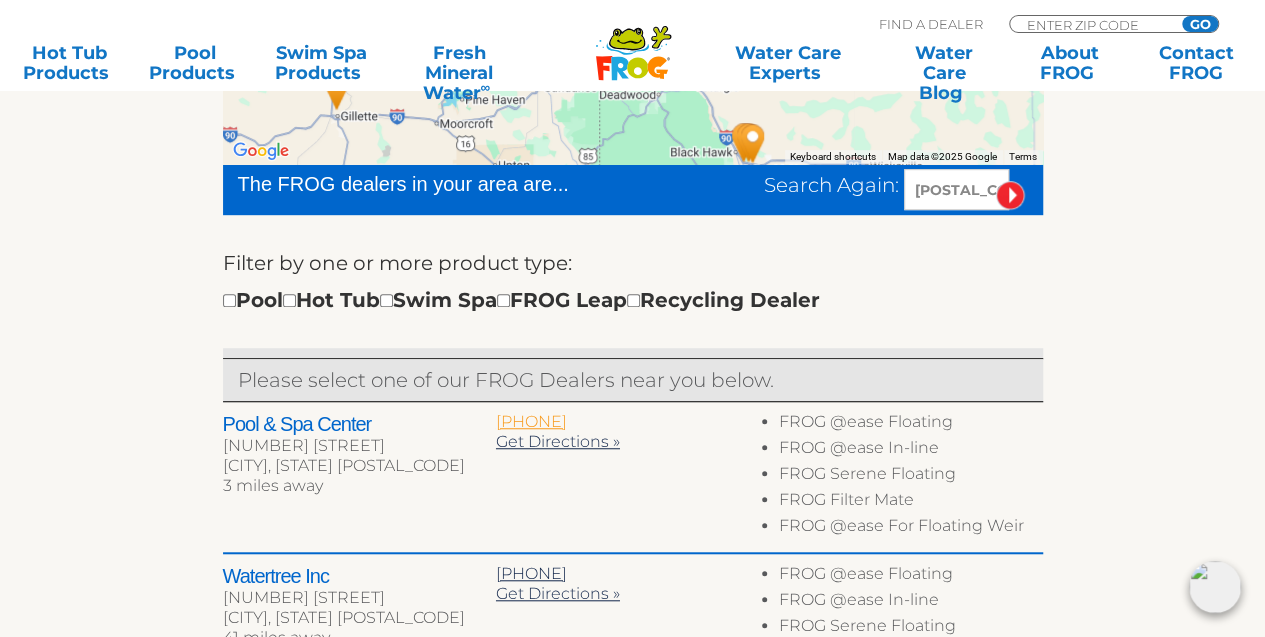 click on "605-642-0111" at bounding box center (531, 421) 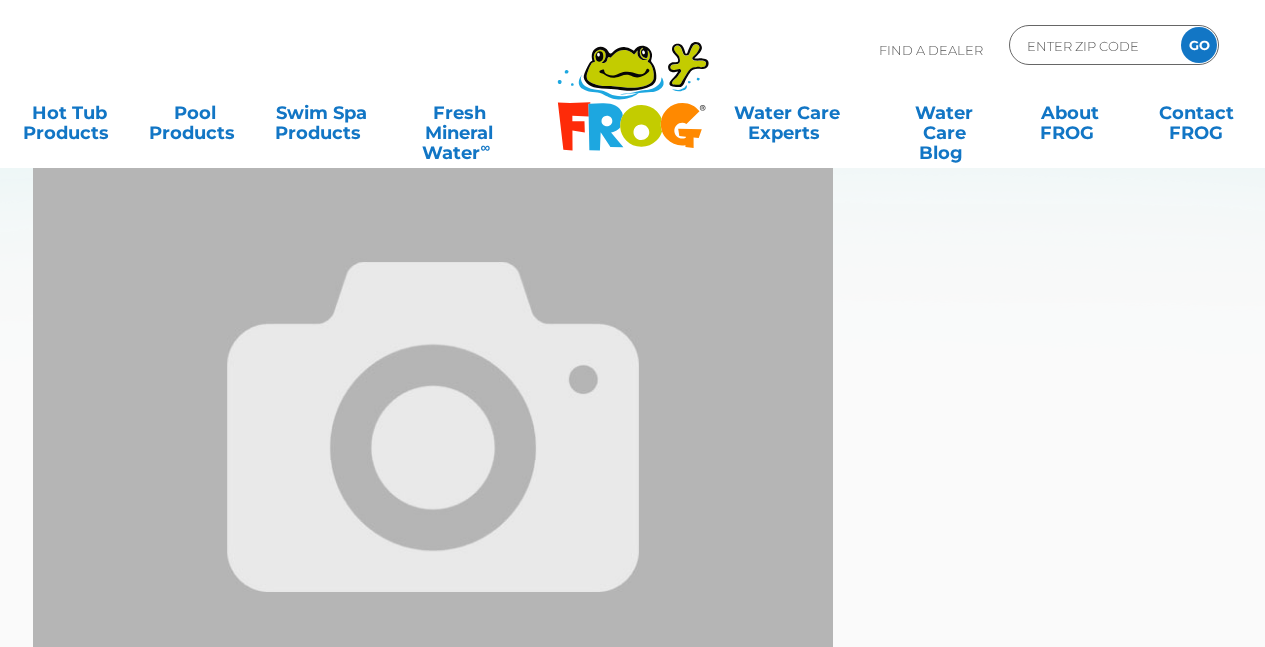 scroll, scrollTop: 0, scrollLeft: 0, axis: both 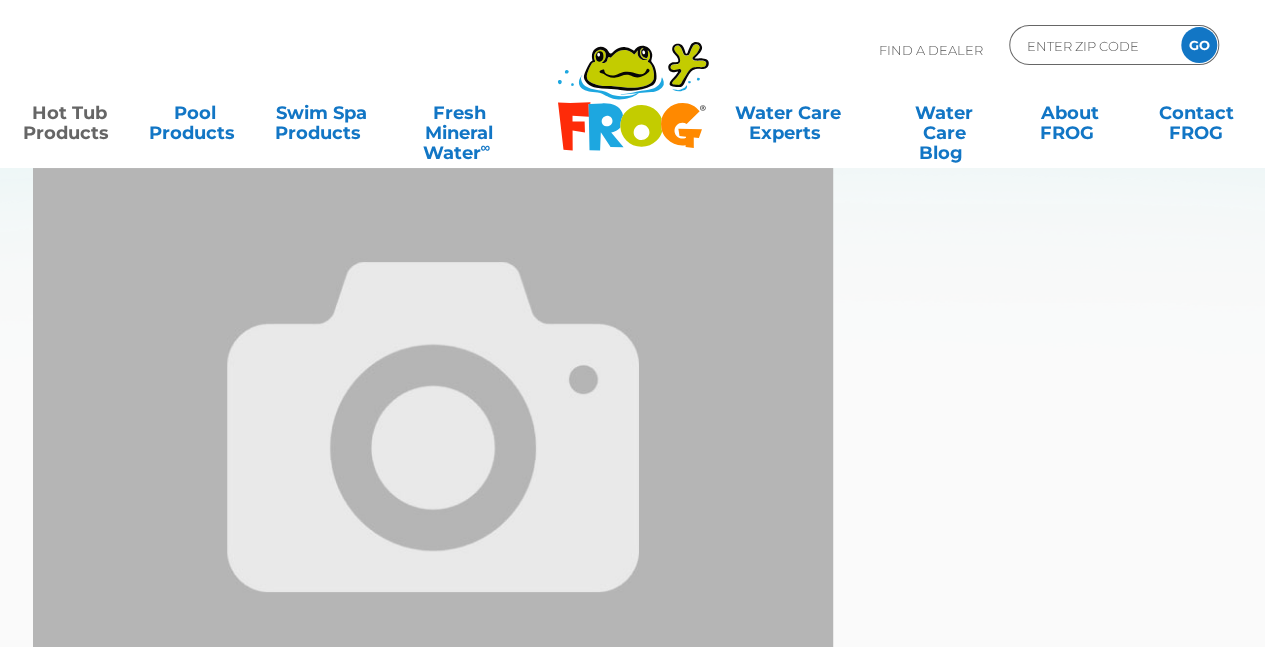 click on "Hot Tub  Products" at bounding box center (69, 113) 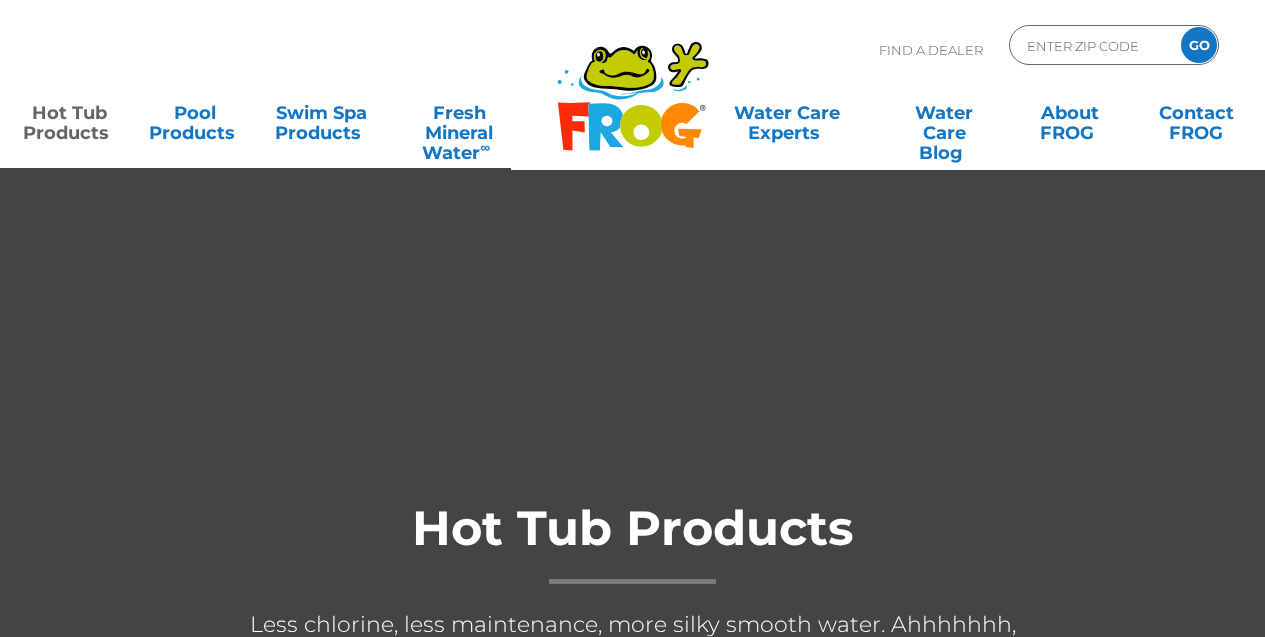 scroll, scrollTop: 131, scrollLeft: 0, axis: vertical 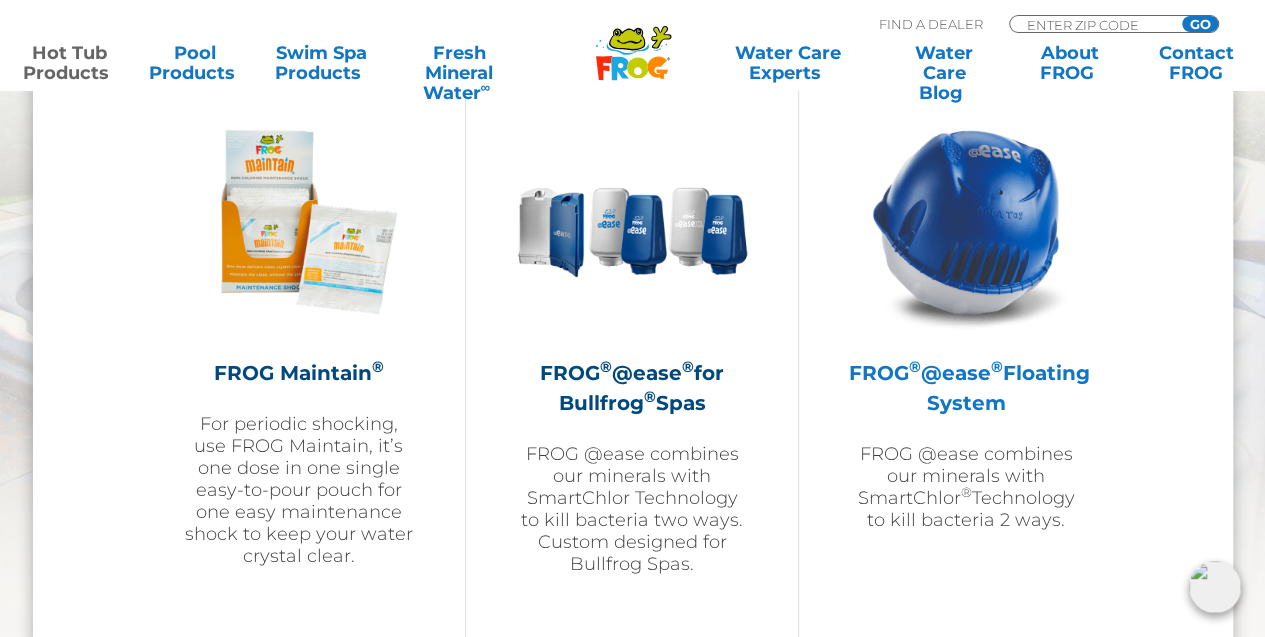 click at bounding box center [966, 222] 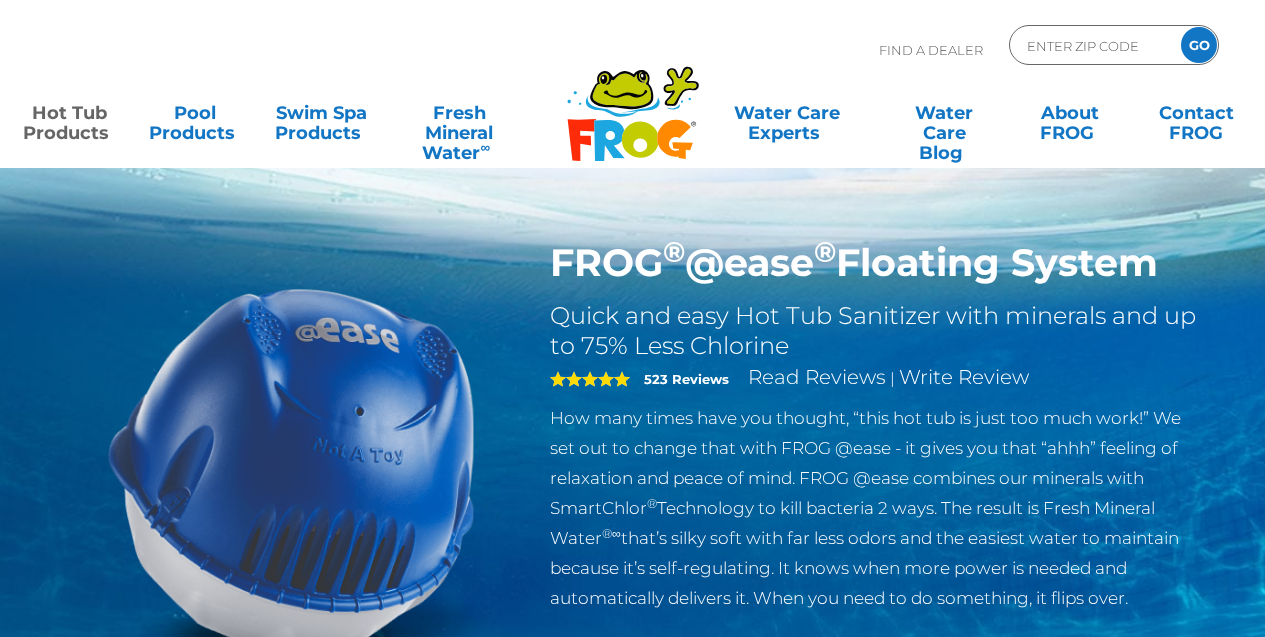 scroll, scrollTop: 0, scrollLeft: 0, axis: both 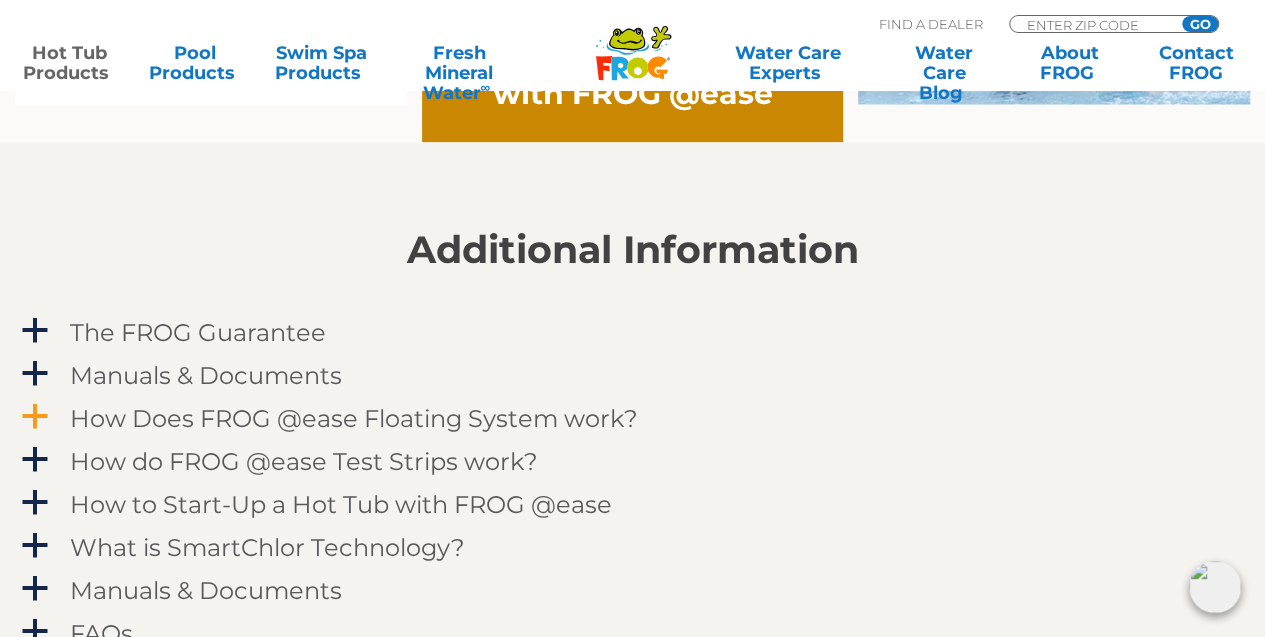 click on "a
How Does FROG @ease Floating System work?" at bounding box center (633, 417) 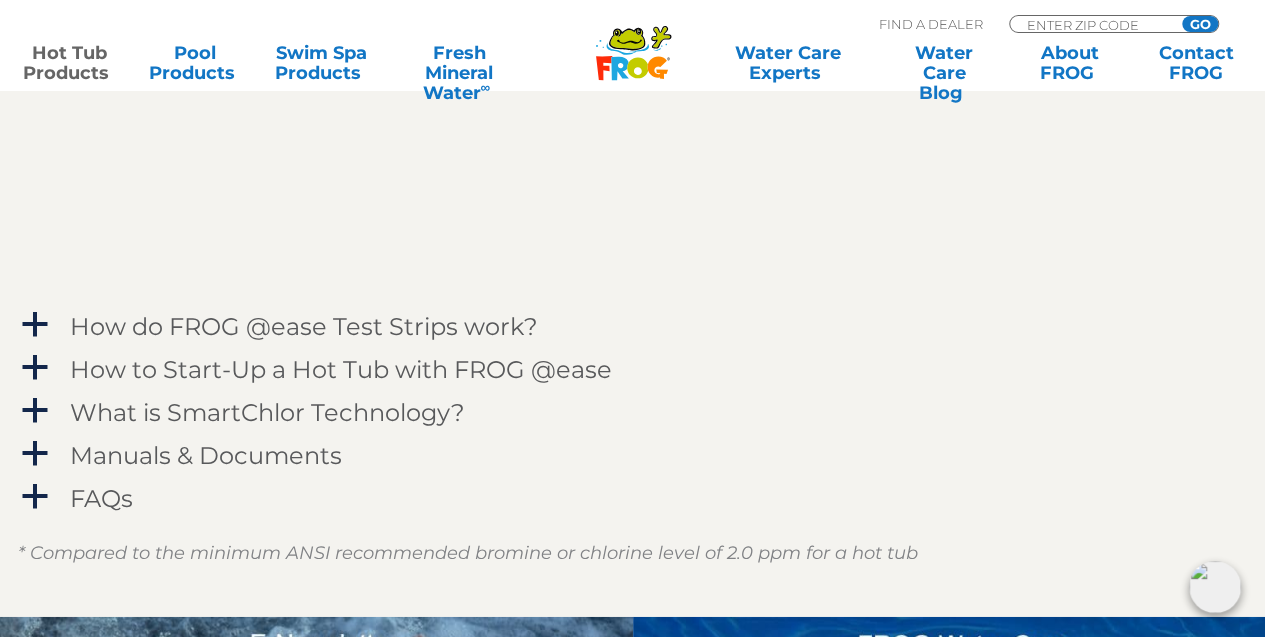 scroll, scrollTop: 2600, scrollLeft: 0, axis: vertical 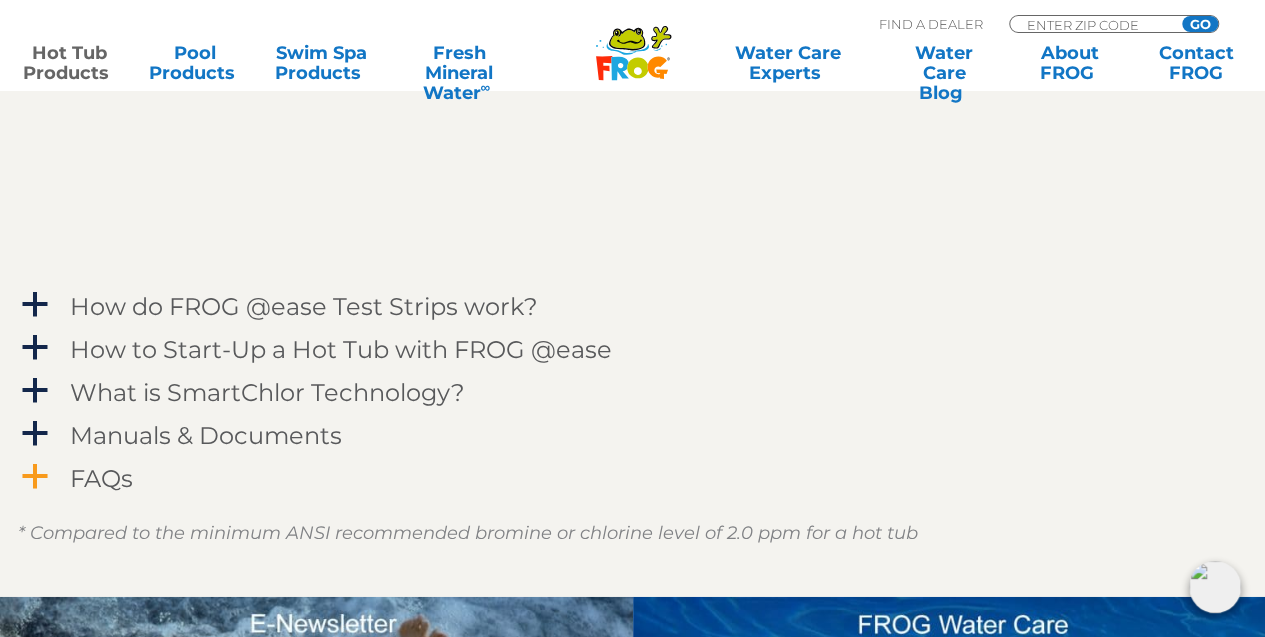 click on "a" at bounding box center (35, 477) 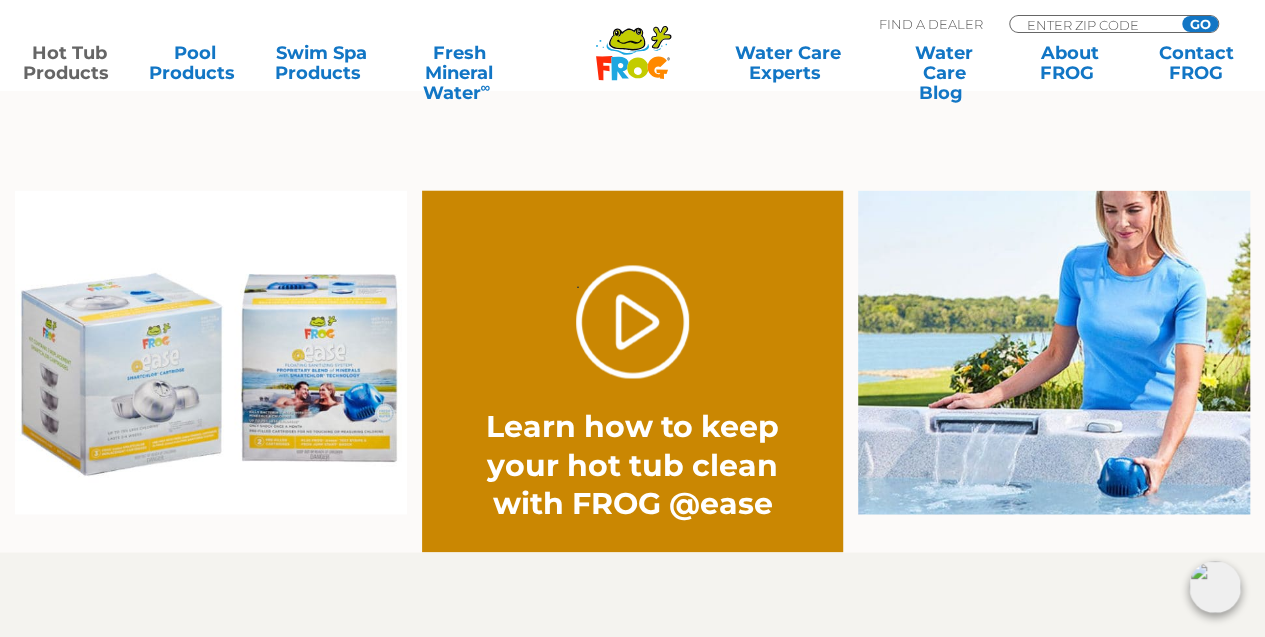 scroll, scrollTop: 1400, scrollLeft: 0, axis: vertical 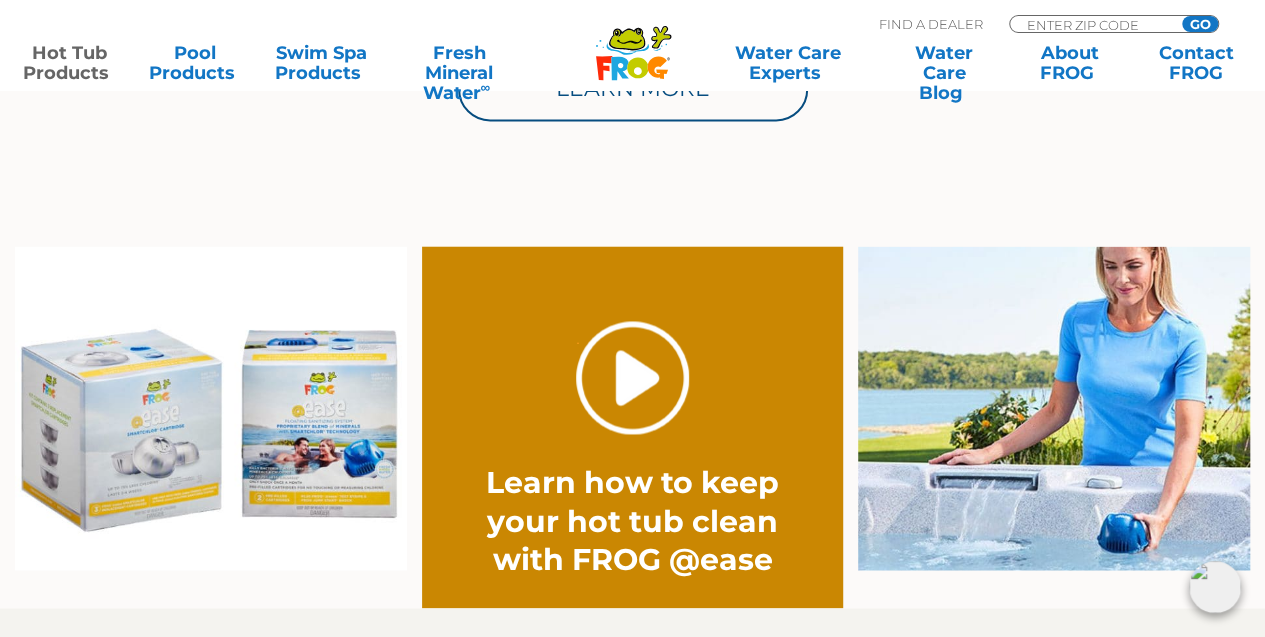click on "." at bounding box center [632, 377] 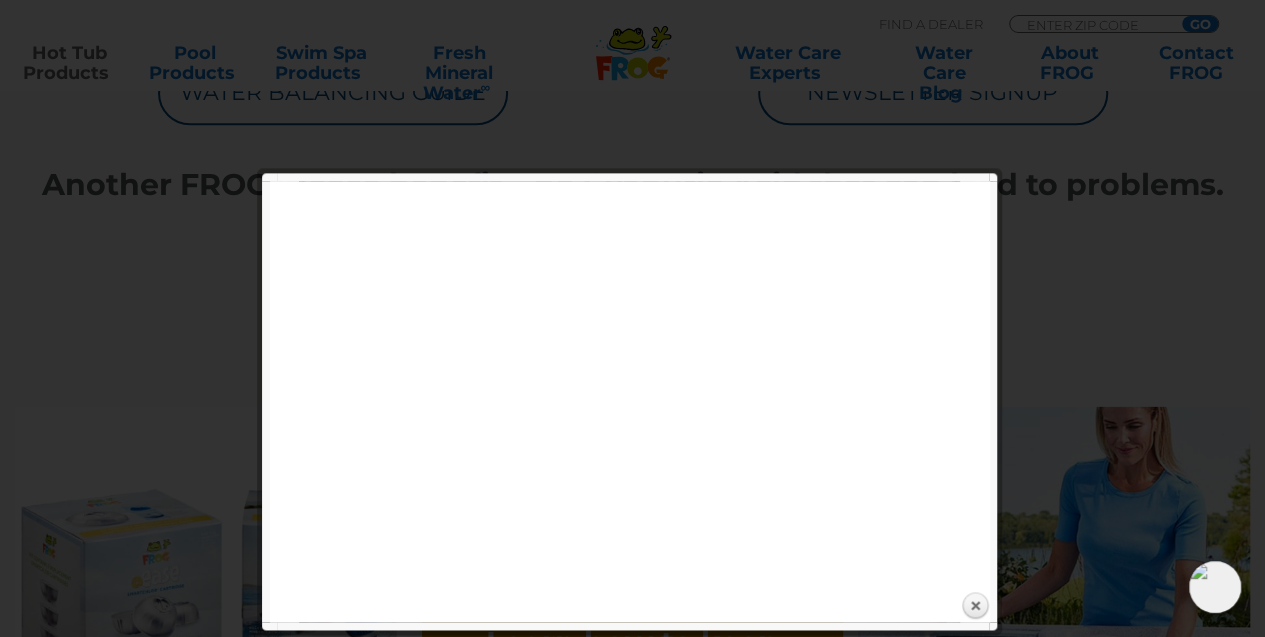 scroll, scrollTop: 1200, scrollLeft: 0, axis: vertical 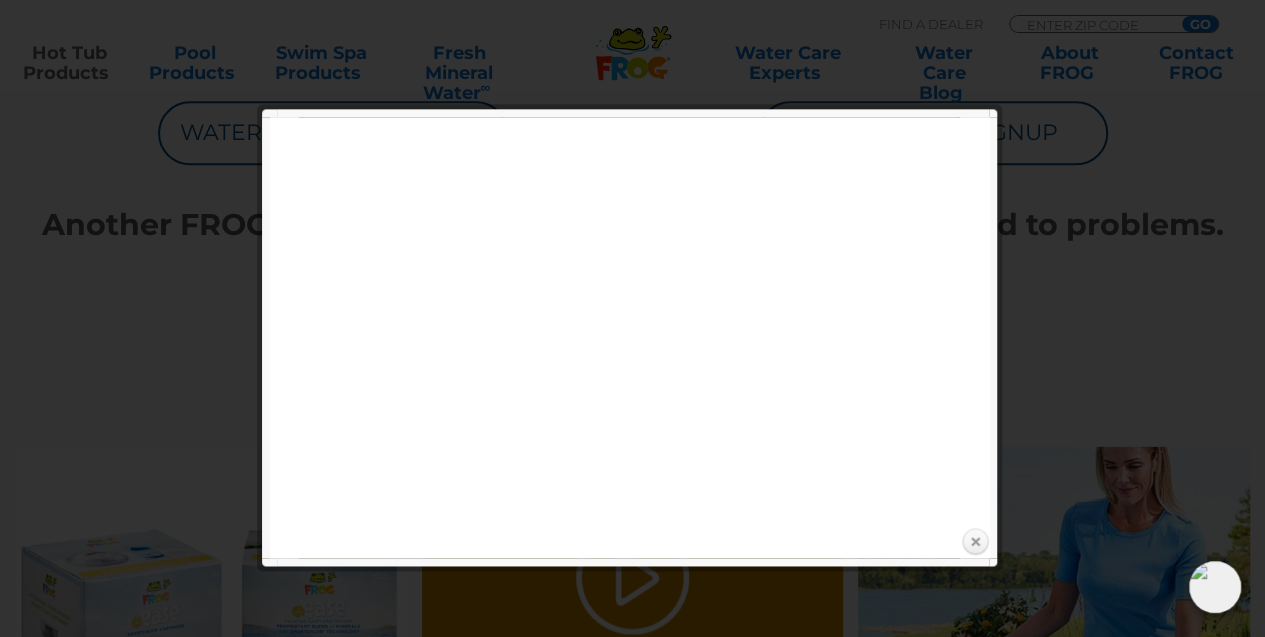 click on "Close" at bounding box center [975, 542] 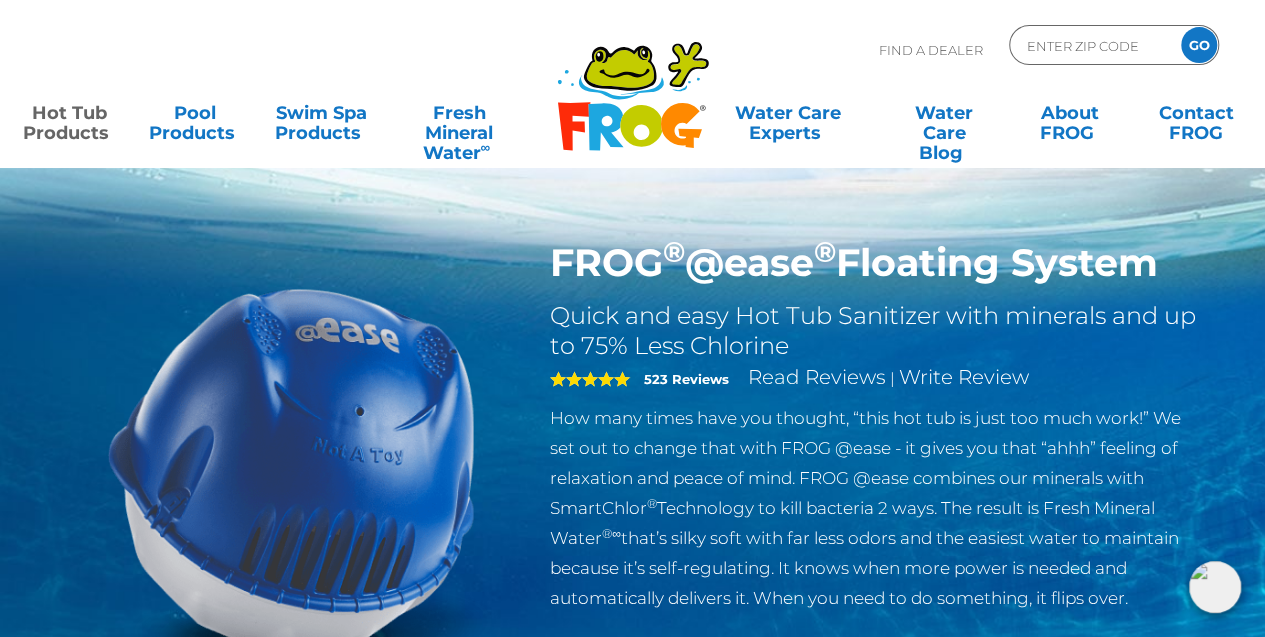 scroll, scrollTop: 0, scrollLeft: 0, axis: both 